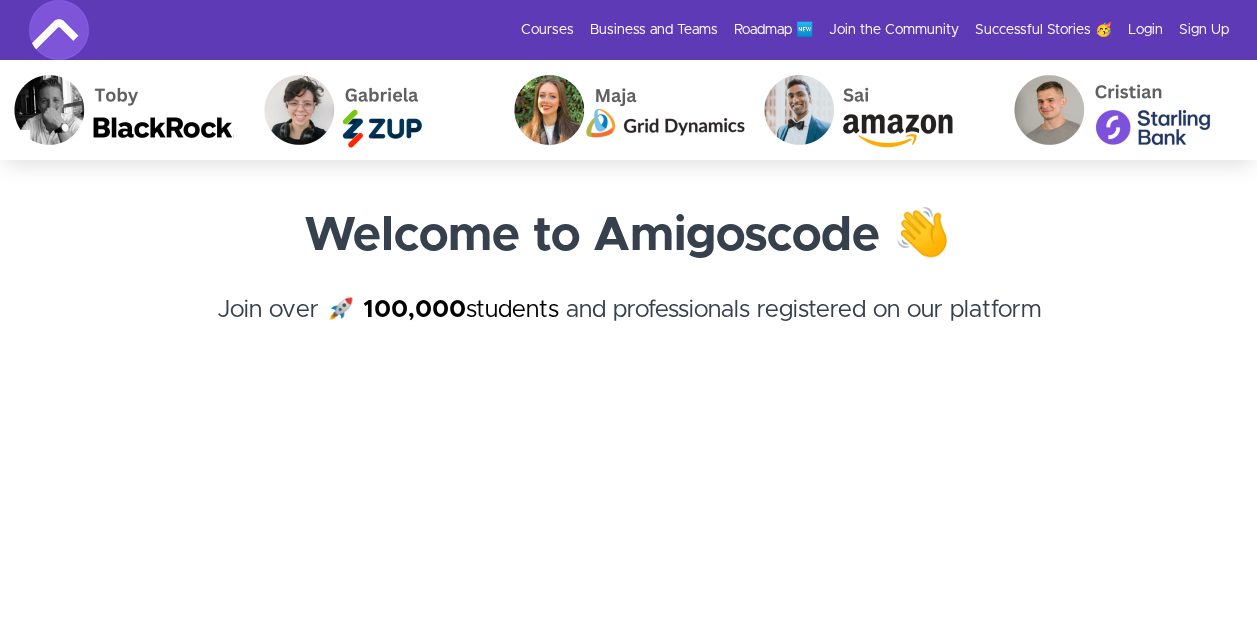 scroll, scrollTop: 0, scrollLeft: 0, axis: both 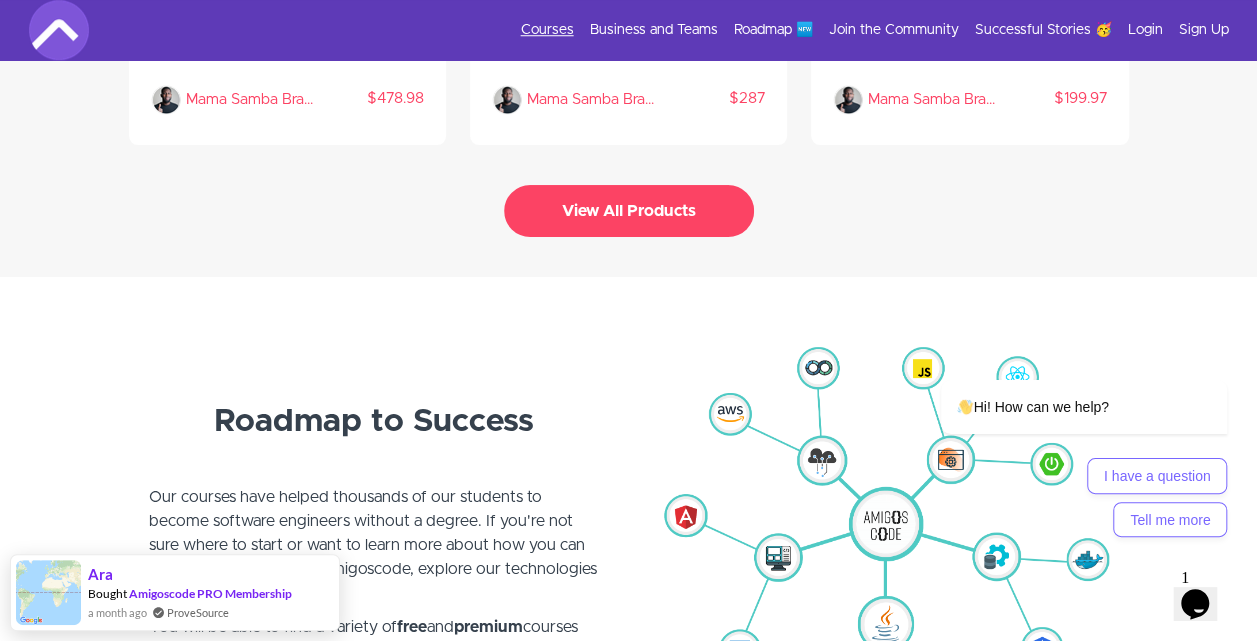 click on "Courses" at bounding box center [547, 30] 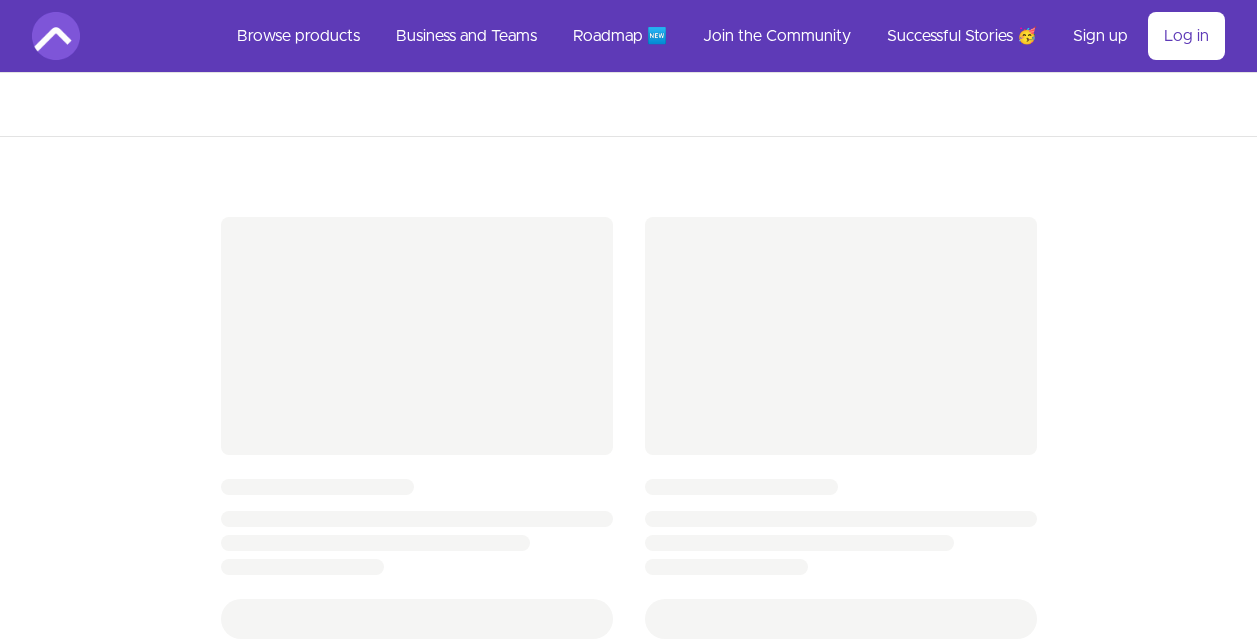 scroll, scrollTop: 0, scrollLeft: 0, axis: both 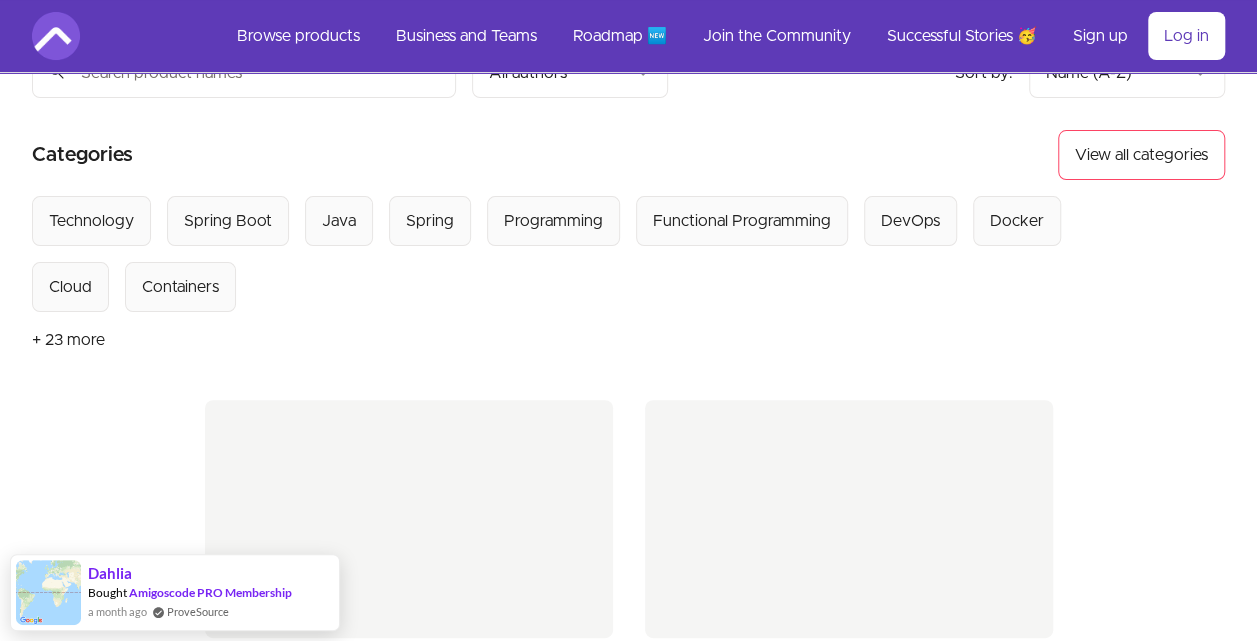 click on "+ 23 more" at bounding box center (68, 340) 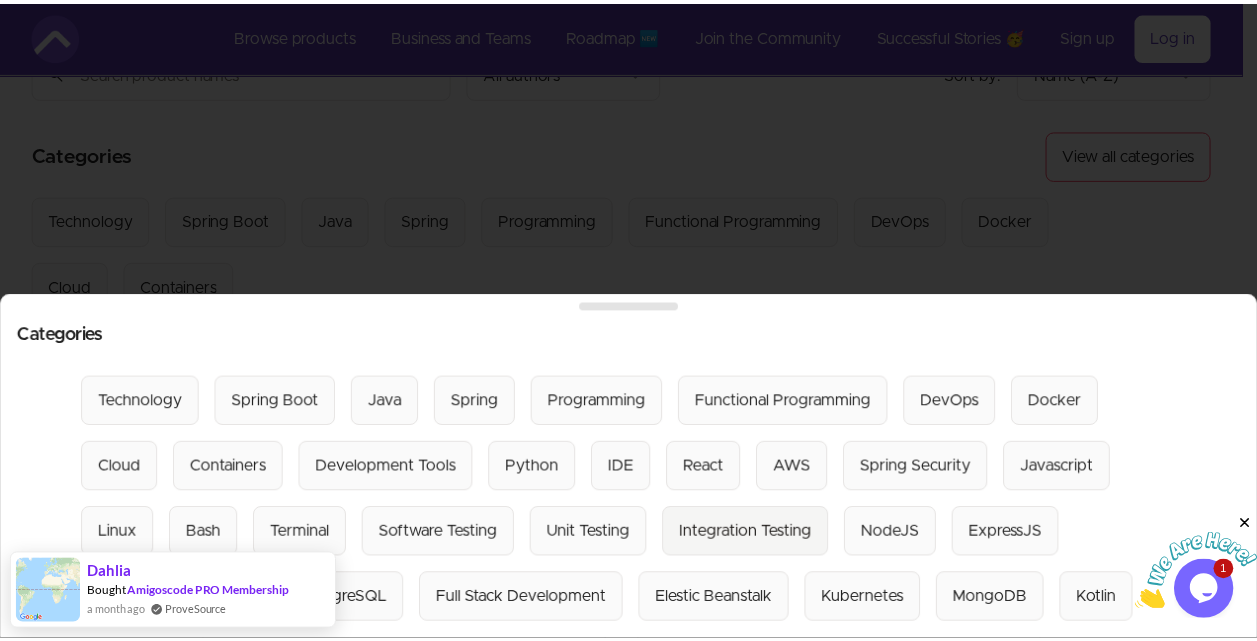 scroll, scrollTop: 0, scrollLeft: 0, axis: both 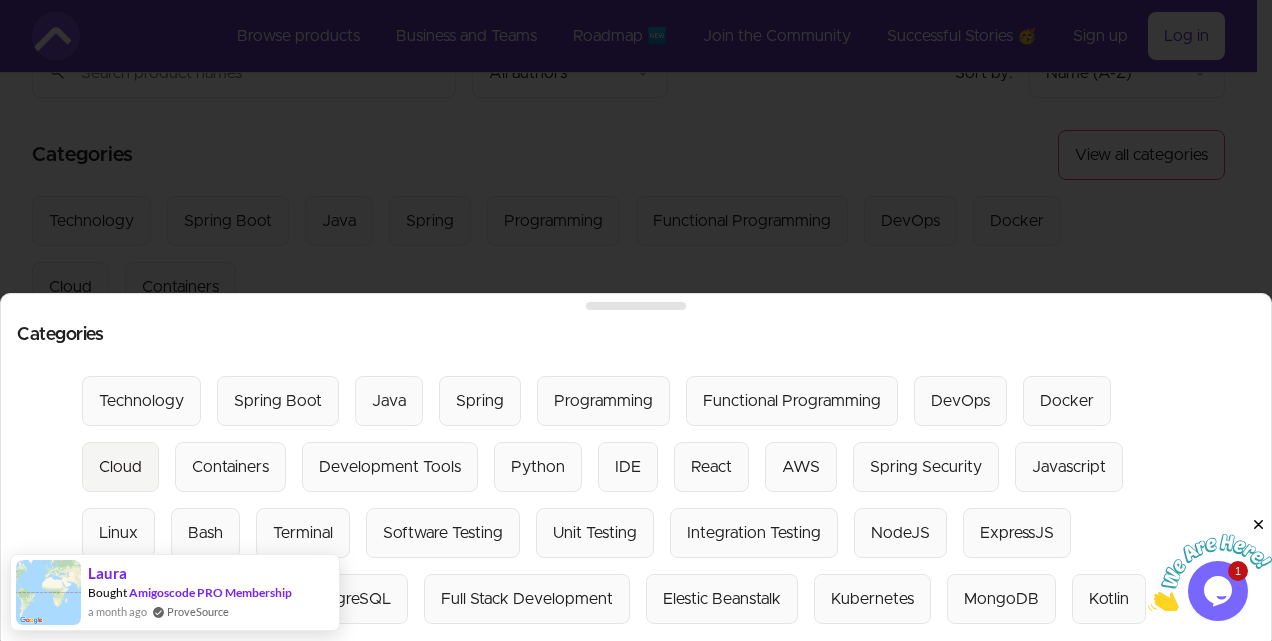 click on "Cloud" at bounding box center [120, 467] 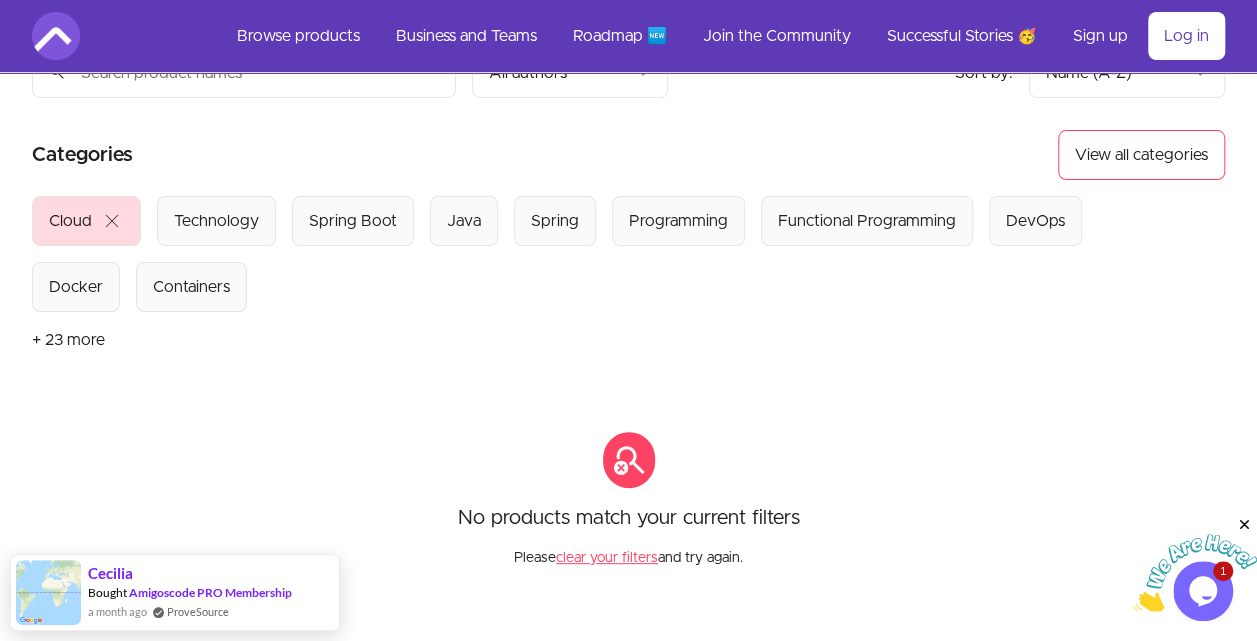 click on "close" at bounding box center [112, 221] 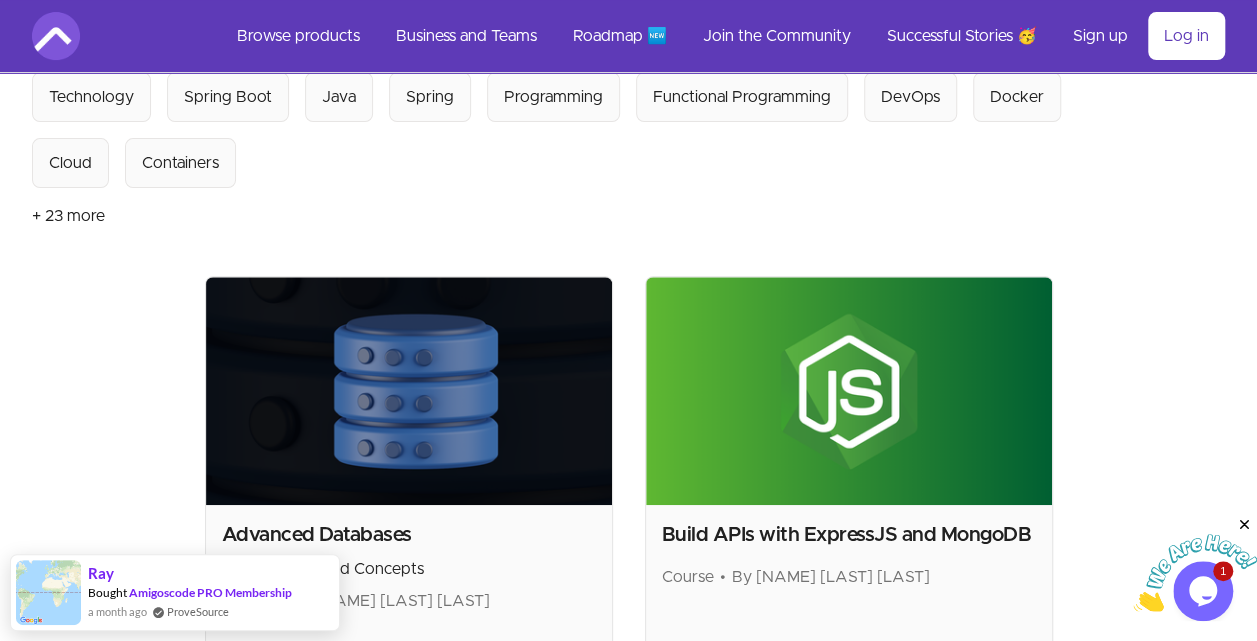 scroll, scrollTop: 0, scrollLeft: 0, axis: both 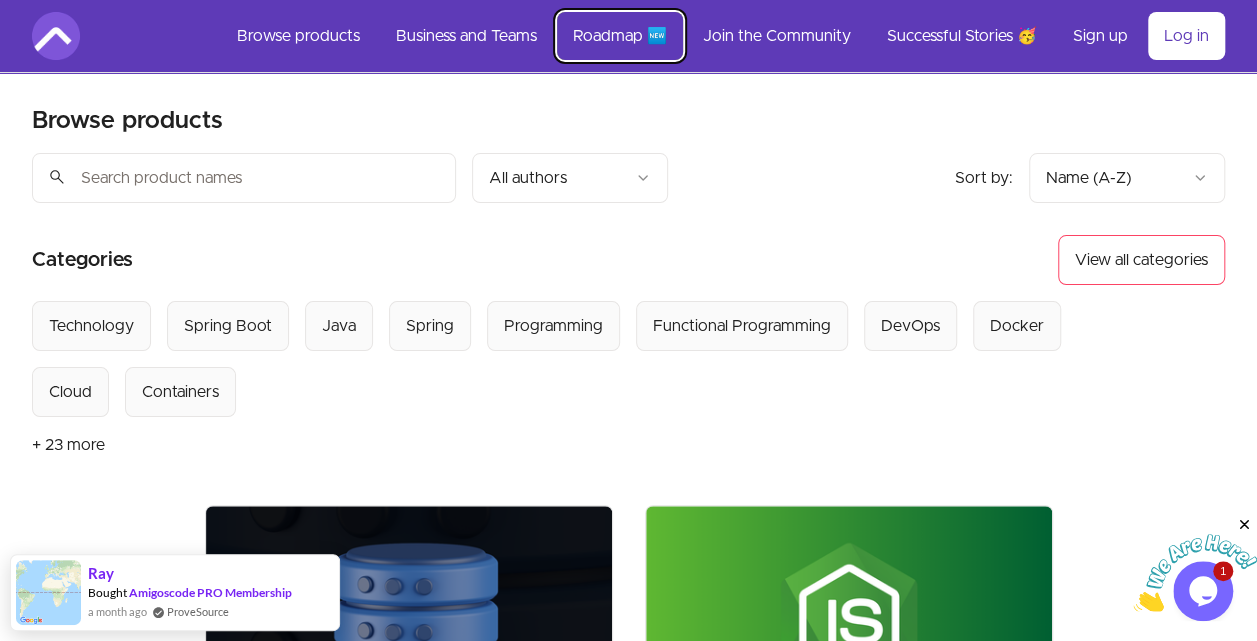 click on "Roadmap 🆕" at bounding box center [620, 36] 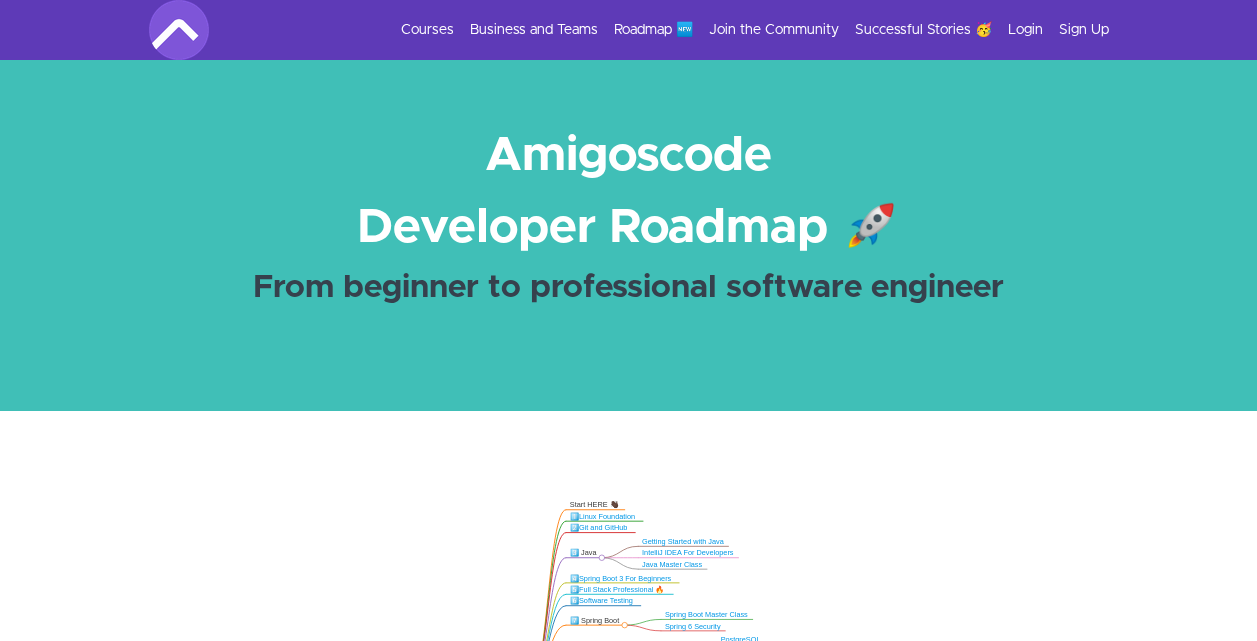 scroll, scrollTop: 0, scrollLeft: 0, axis: both 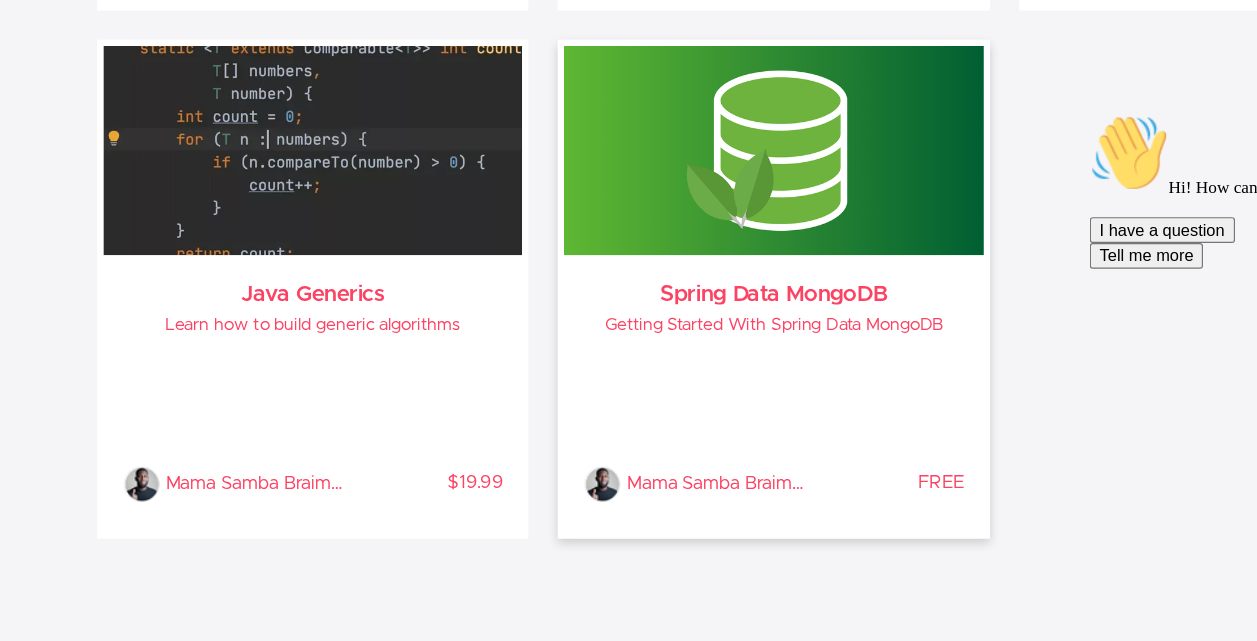 click on "Getting Started With Spring Data MongoDB" at bounding box center [628, 381] 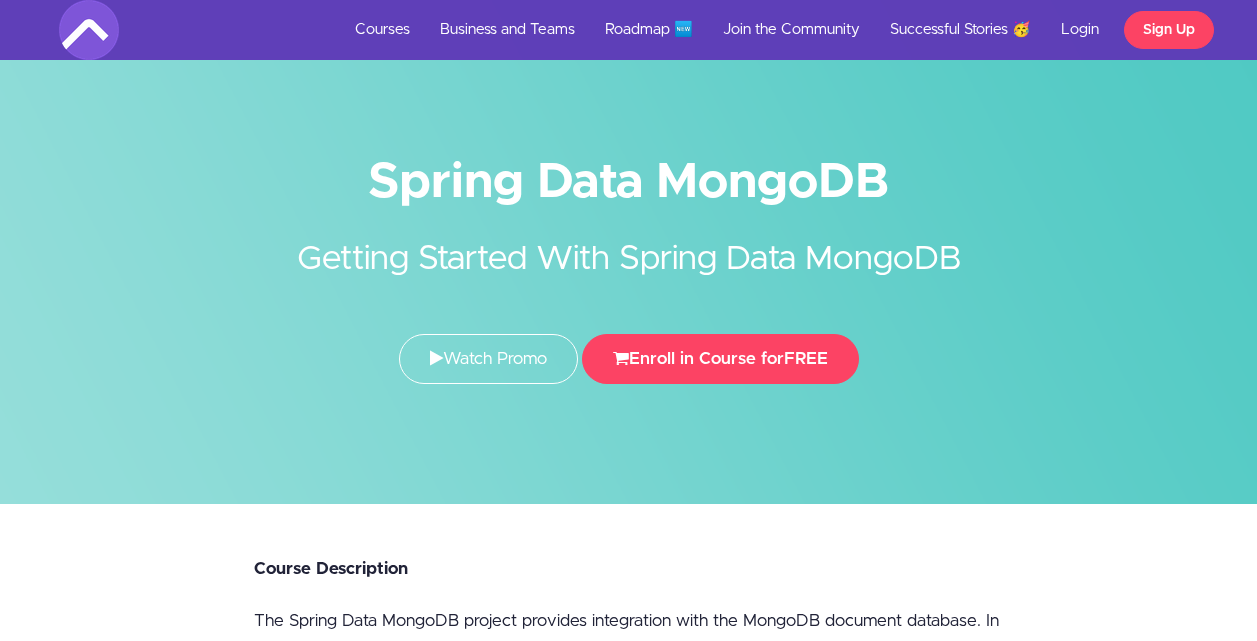 scroll, scrollTop: 0, scrollLeft: 0, axis: both 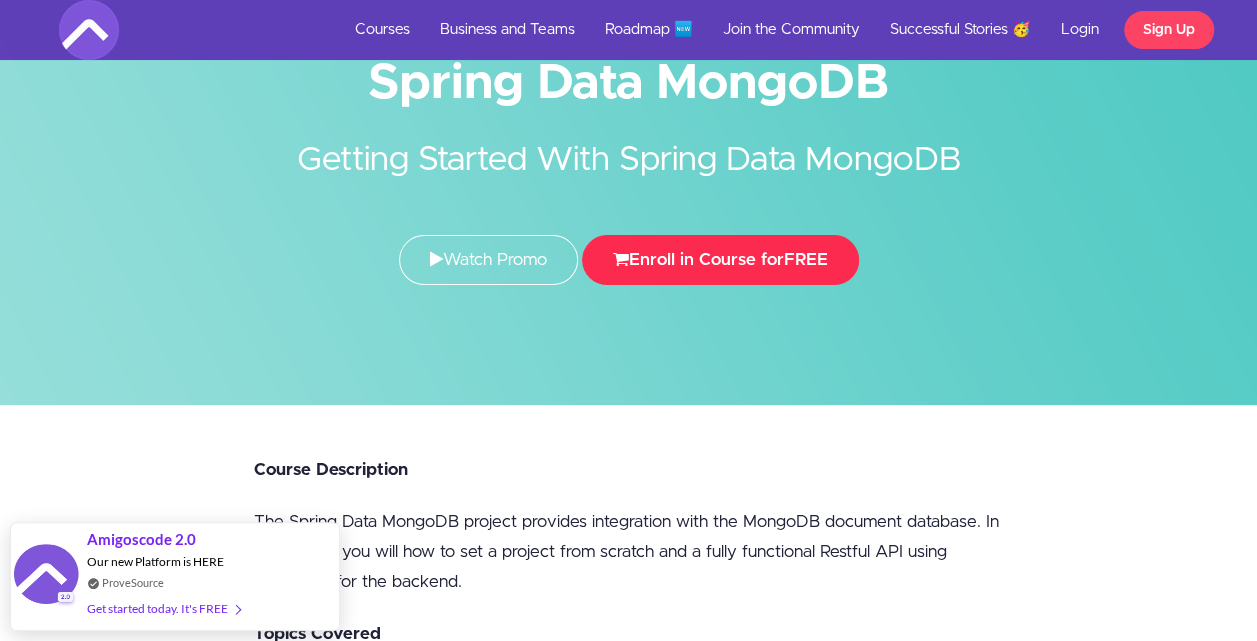click on "Enroll in Course for
FREE" at bounding box center (720, 260) 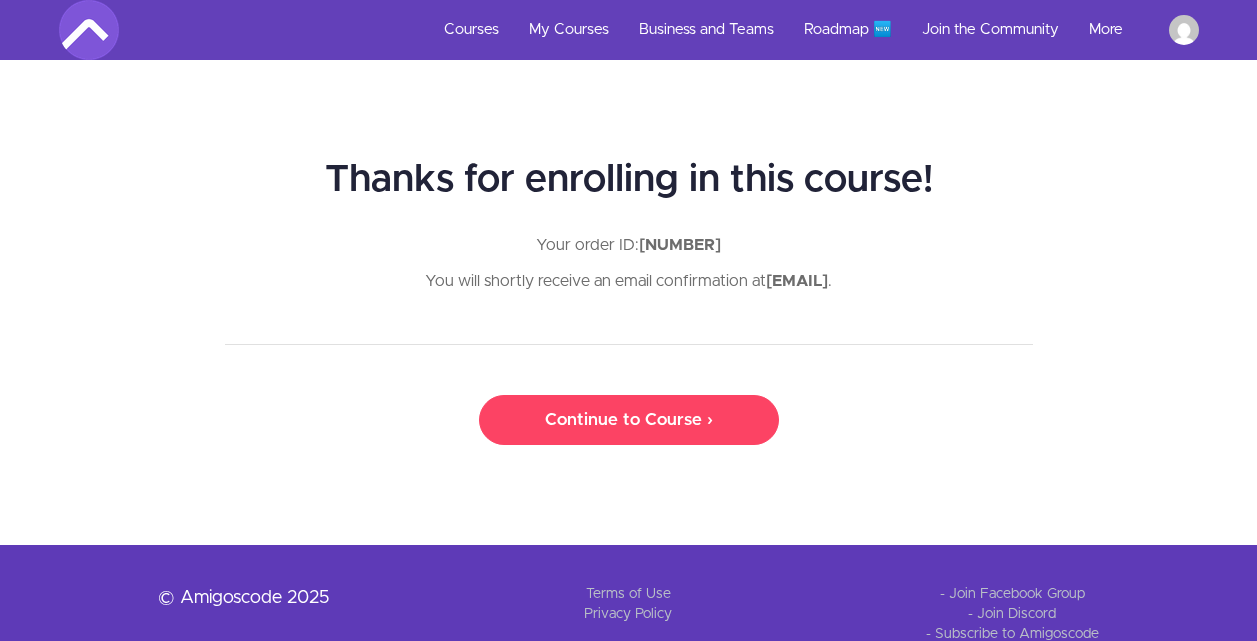 scroll, scrollTop: 0, scrollLeft: 0, axis: both 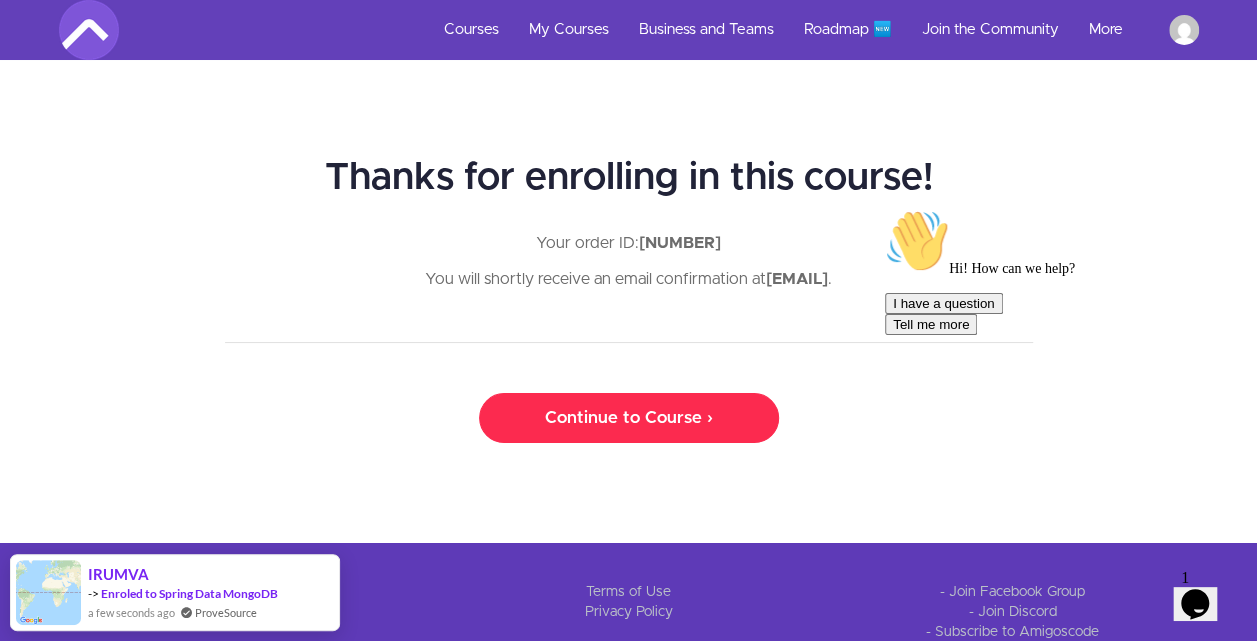 click on "Continue to Course  ›" at bounding box center [629, 418] 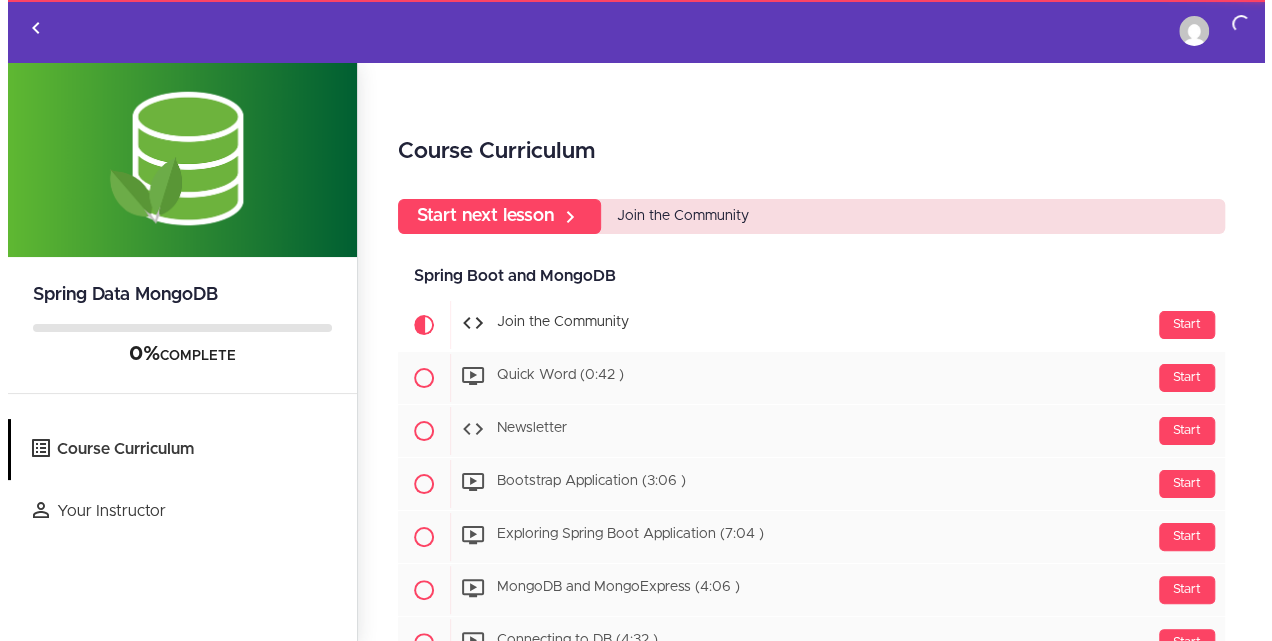 scroll, scrollTop: 0, scrollLeft: 0, axis: both 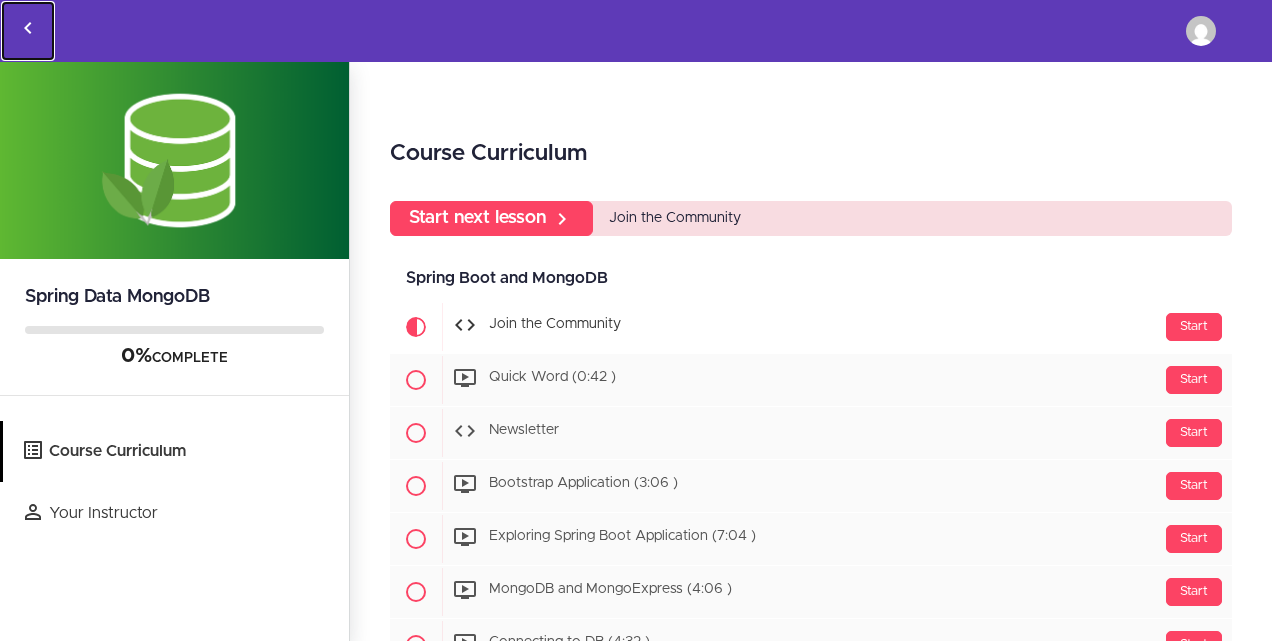 click 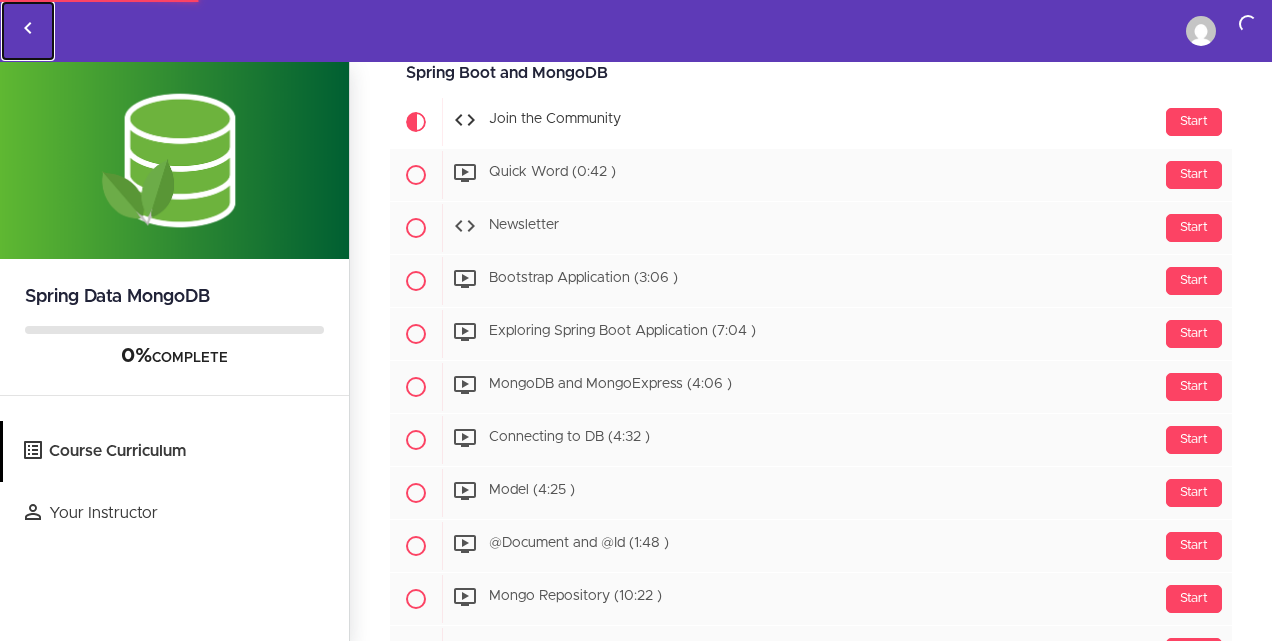 scroll, scrollTop: 0, scrollLeft: 0, axis: both 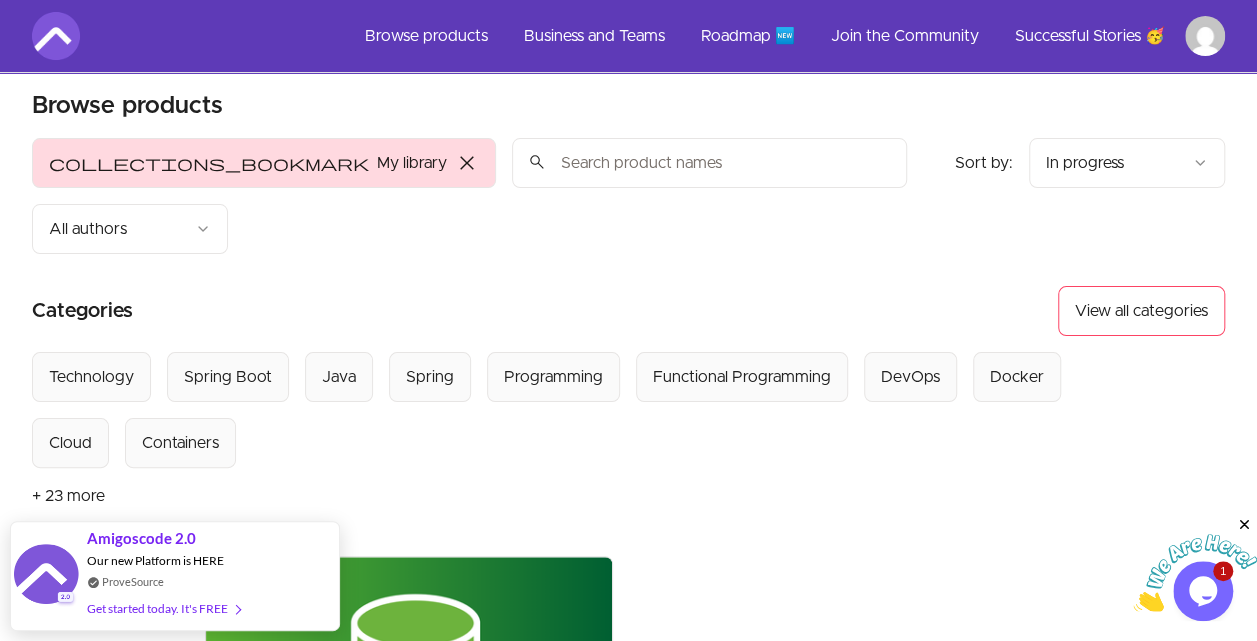 click at bounding box center (709, 163) 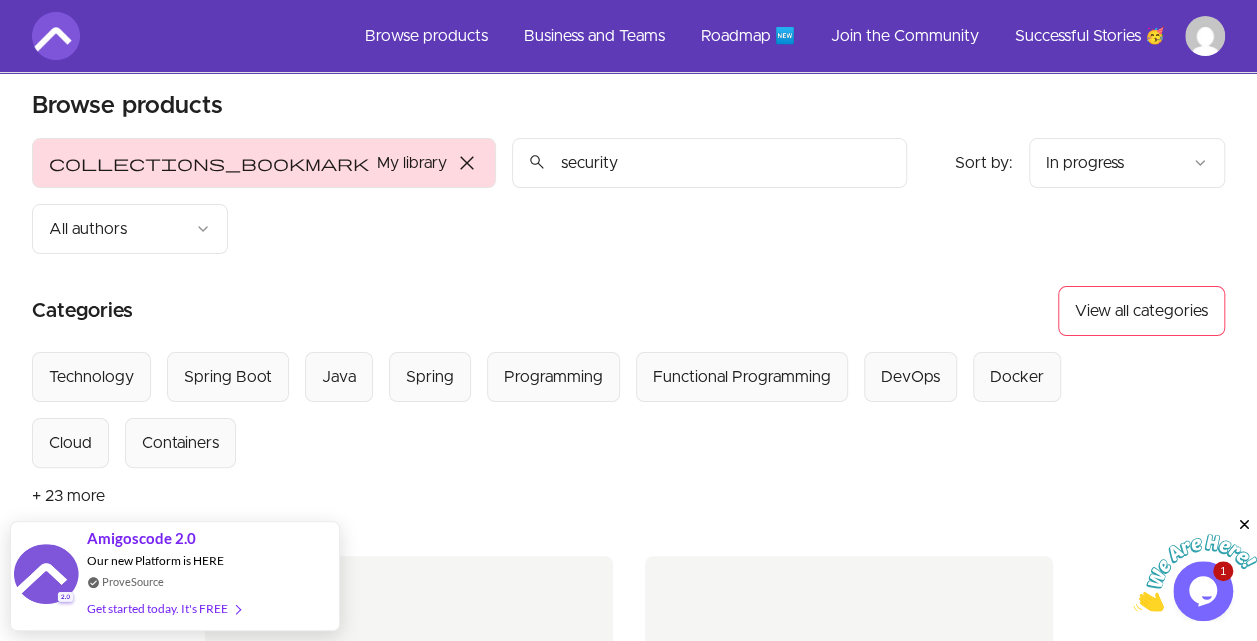 type on "security" 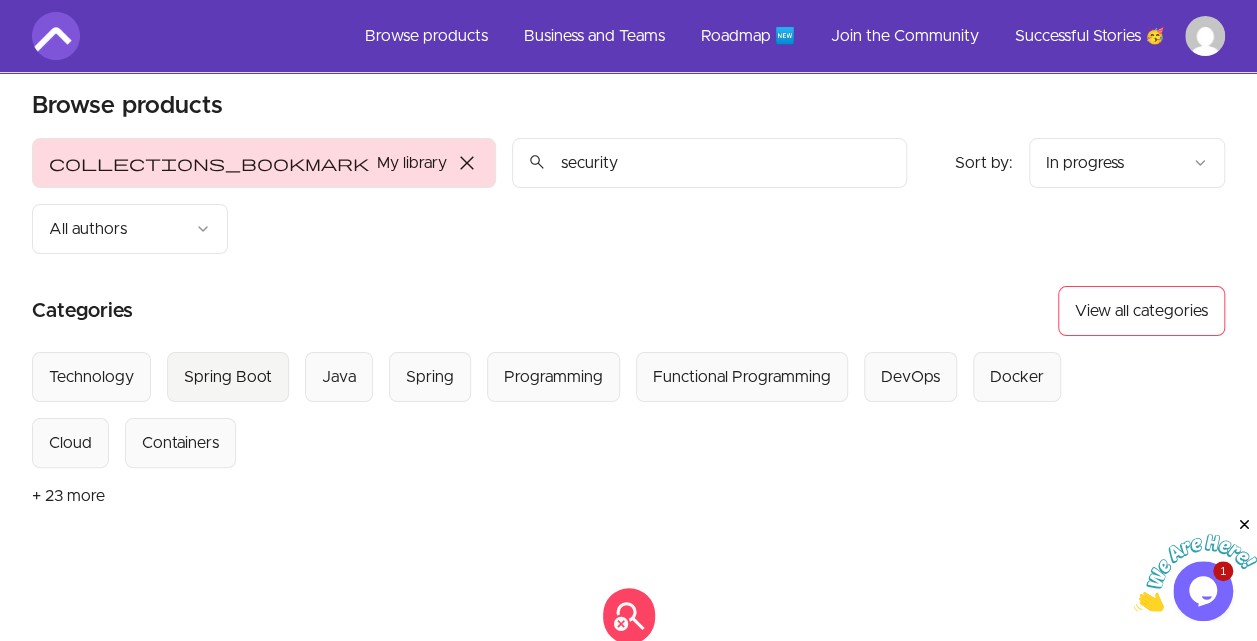 click on "Spring Boot" at bounding box center [228, 377] 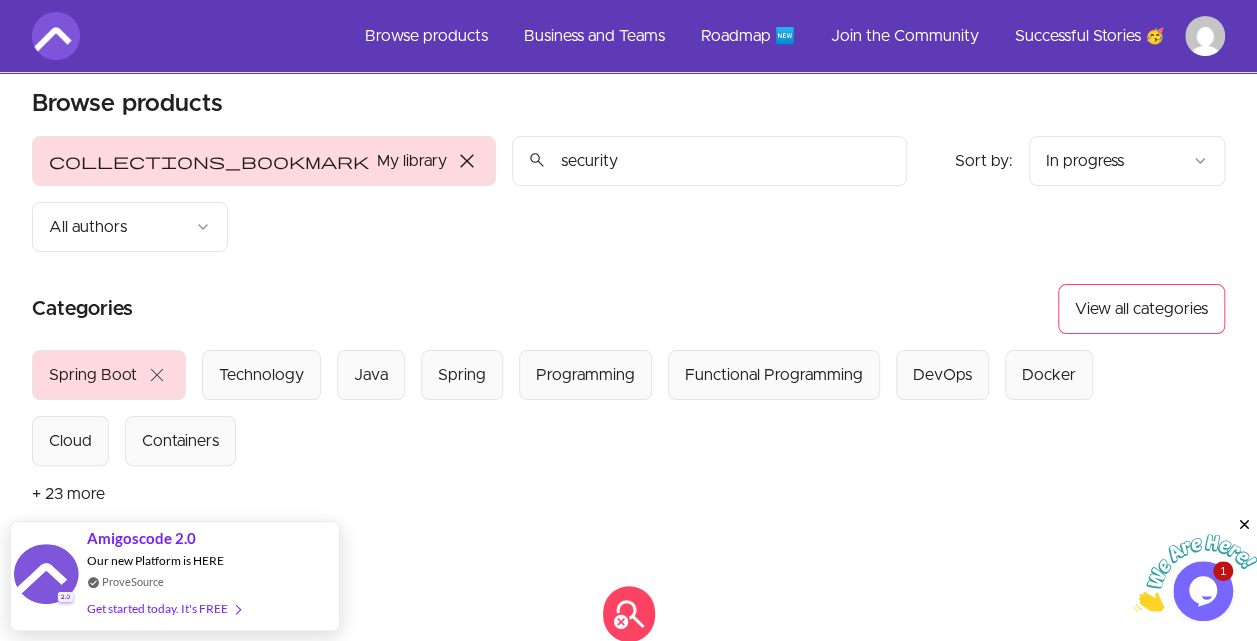 scroll, scrollTop: 15, scrollLeft: 0, axis: vertical 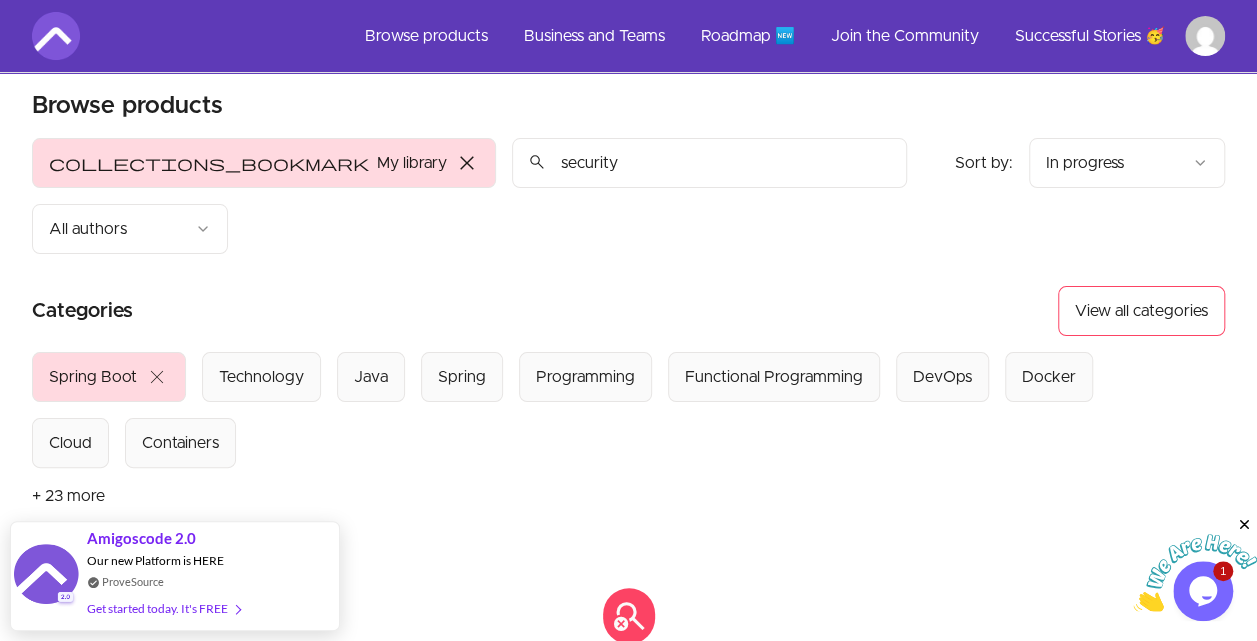 click on "close" at bounding box center [467, 163] 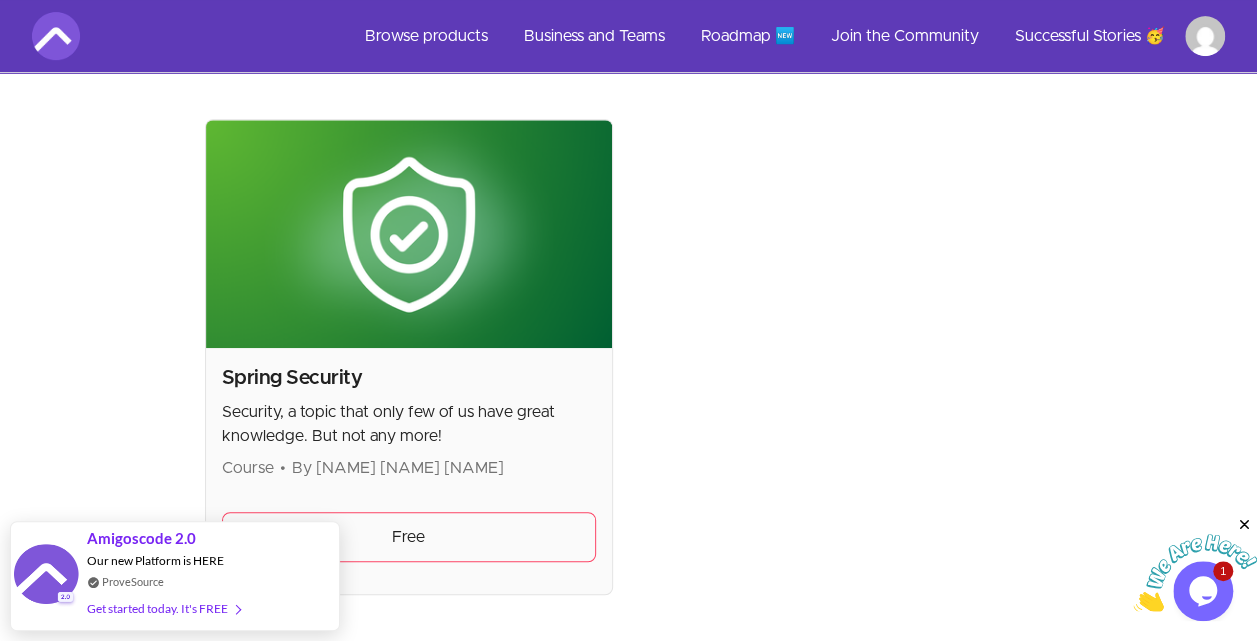 scroll, scrollTop: 456, scrollLeft: 0, axis: vertical 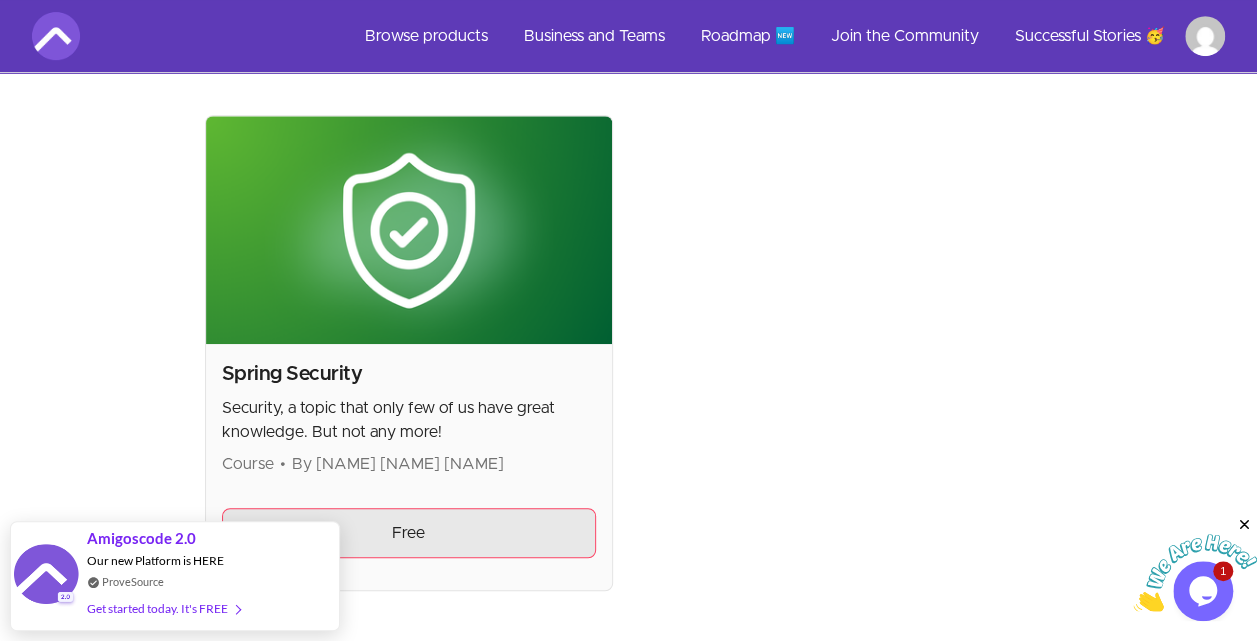 click on "Free" at bounding box center (409, 533) 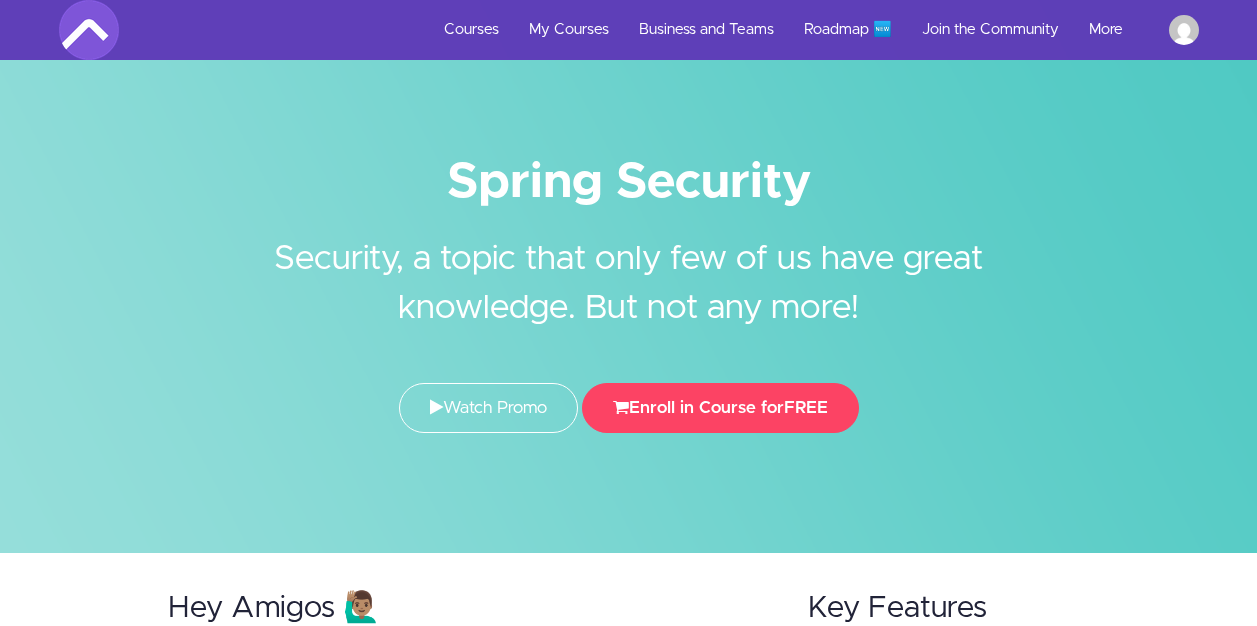 scroll, scrollTop: 0, scrollLeft: 0, axis: both 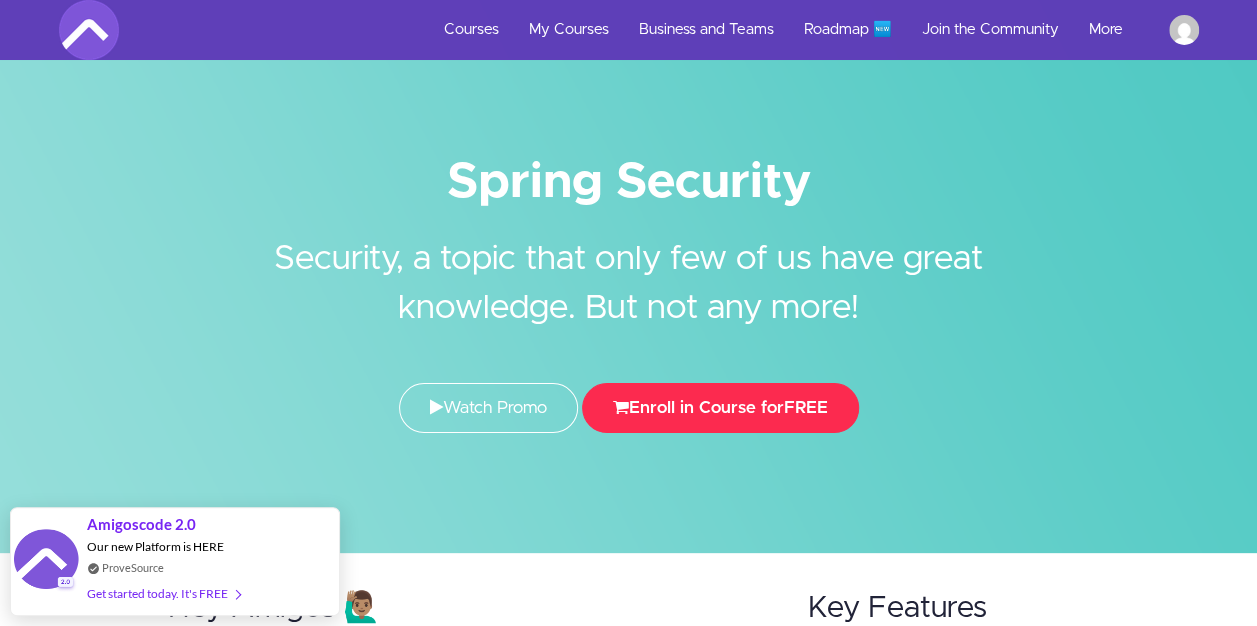 click on "Enroll in Course for
FREE" at bounding box center [720, 408] 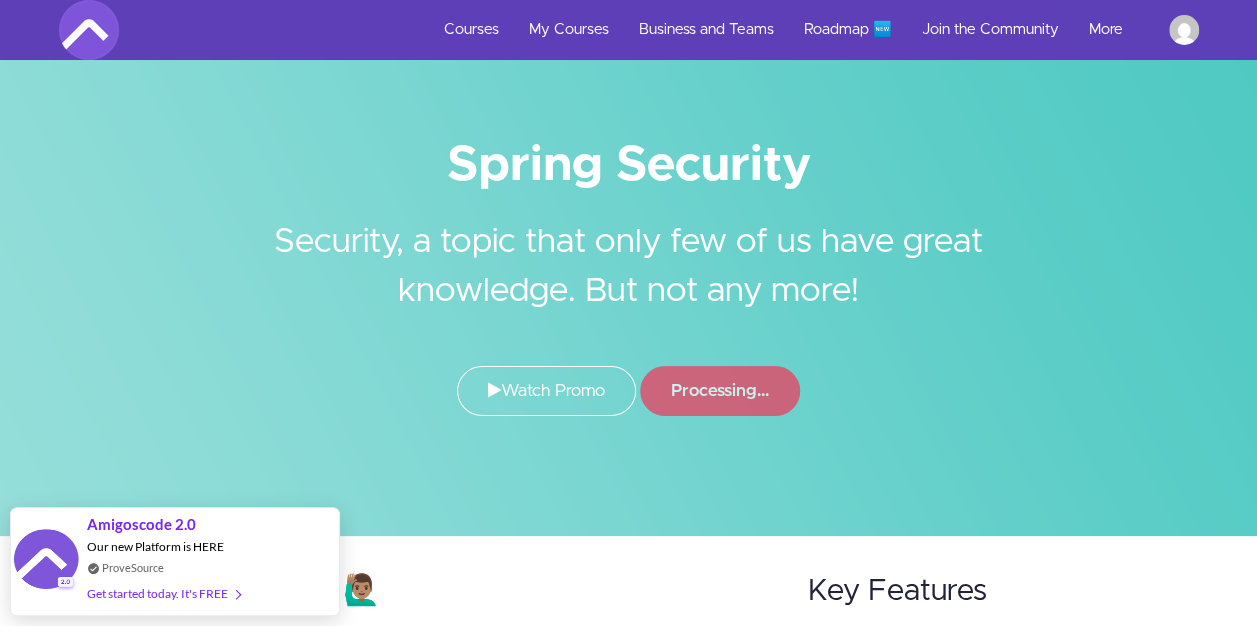 scroll, scrollTop: 0, scrollLeft: 0, axis: both 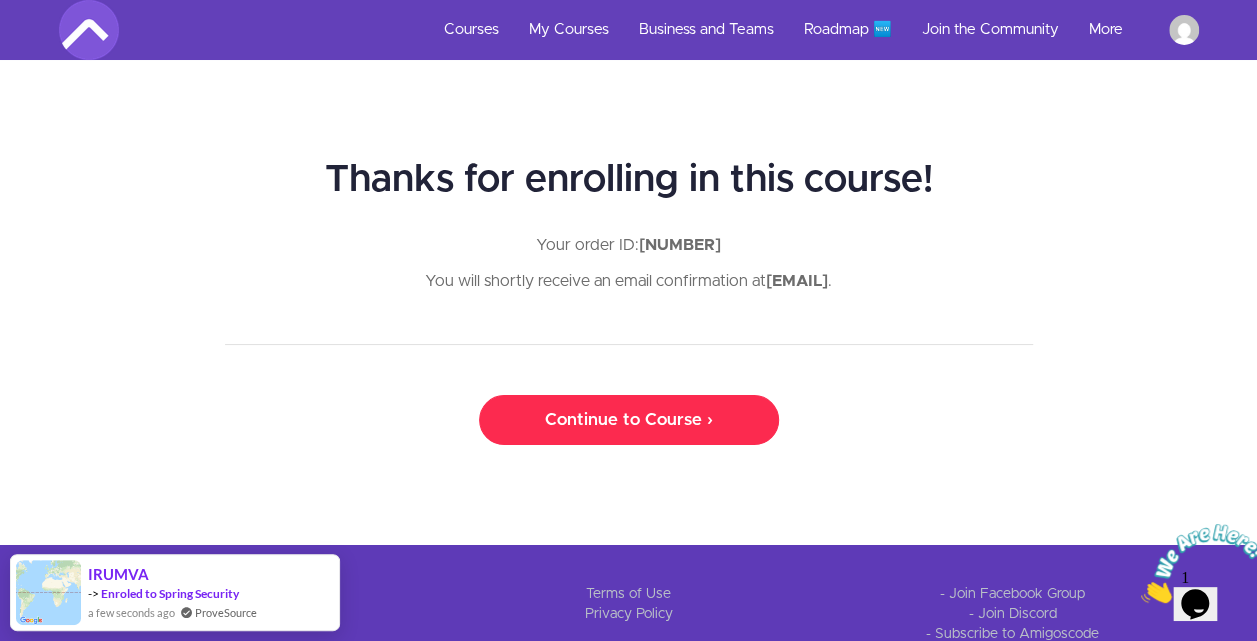 click on "Continue to Course  ›" at bounding box center (629, 420) 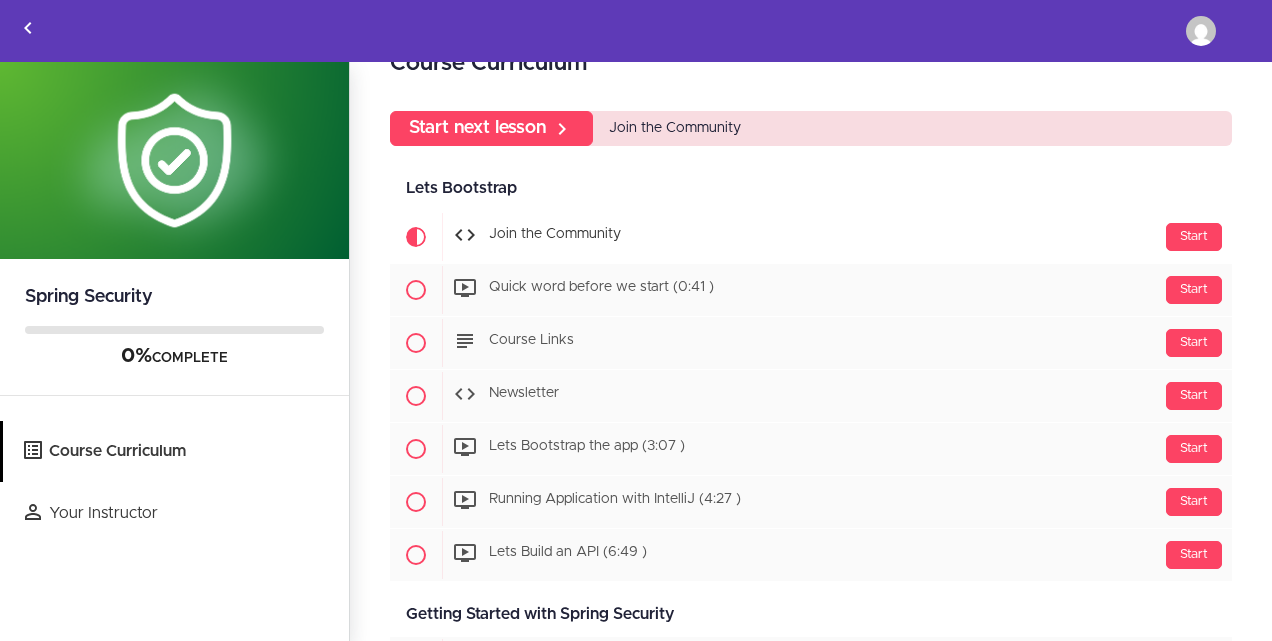 scroll, scrollTop: 20, scrollLeft: 0, axis: vertical 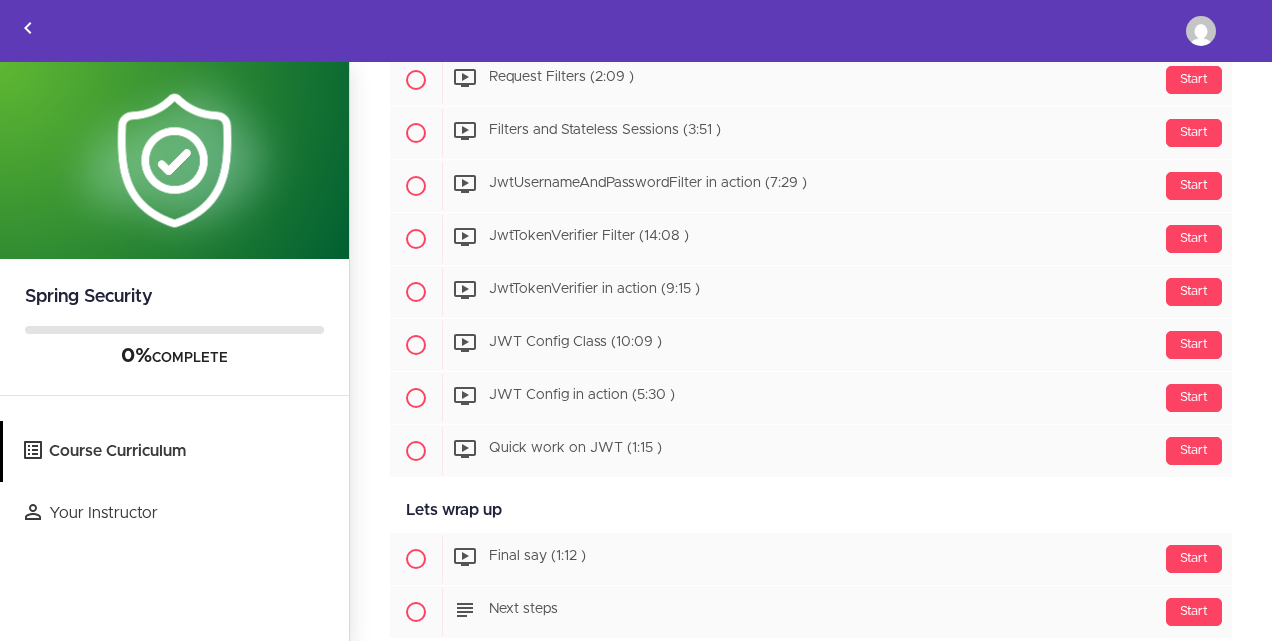 drag, startPoint x: 589, startPoint y: 251, endPoint x: 793, endPoint y: 645, distance: 443.68005 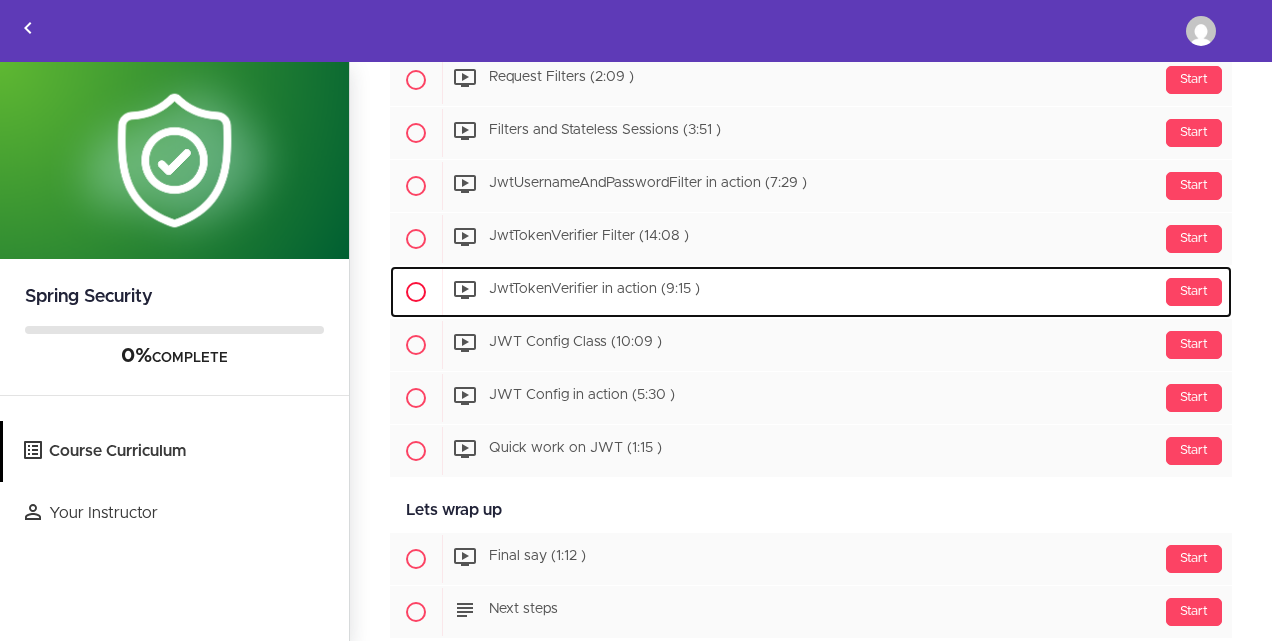 click on "Start
JwtTokenVerifier in action
(9:15
)" at bounding box center [837, 292] 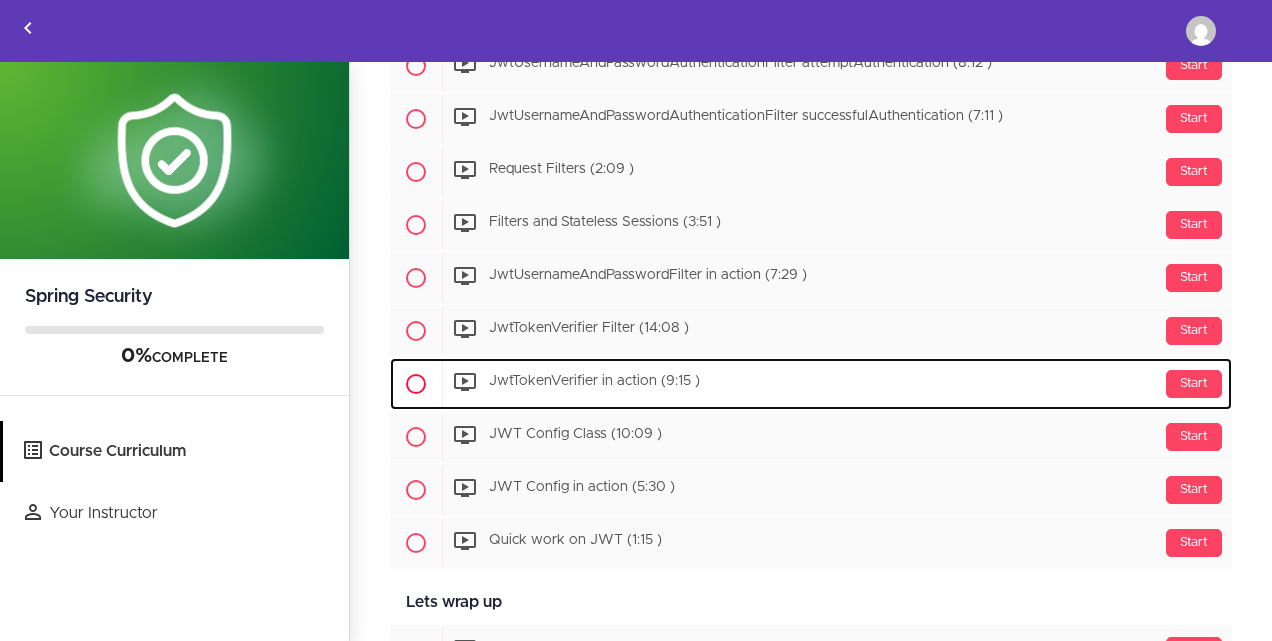 scroll, scrollTop: 3395, scrollLeft: 0, axis: vertical 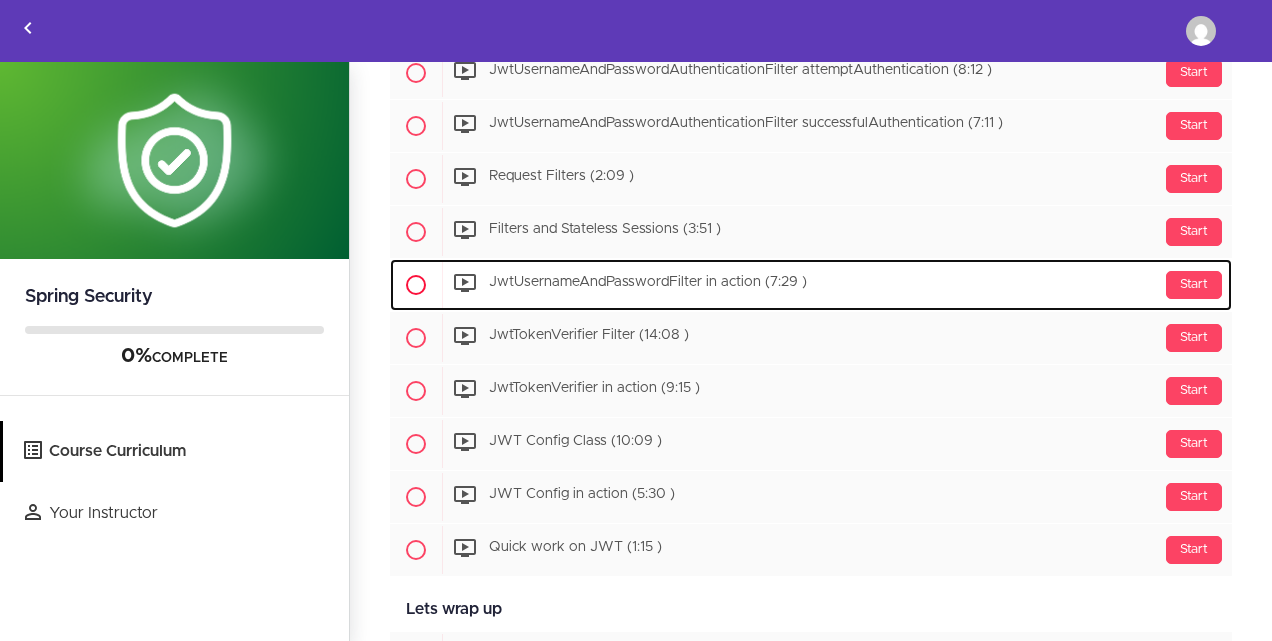 click on "Start
JwtUsernameAndPasswordFilter in action
(7:29
)" at bounding box center [837, 285] 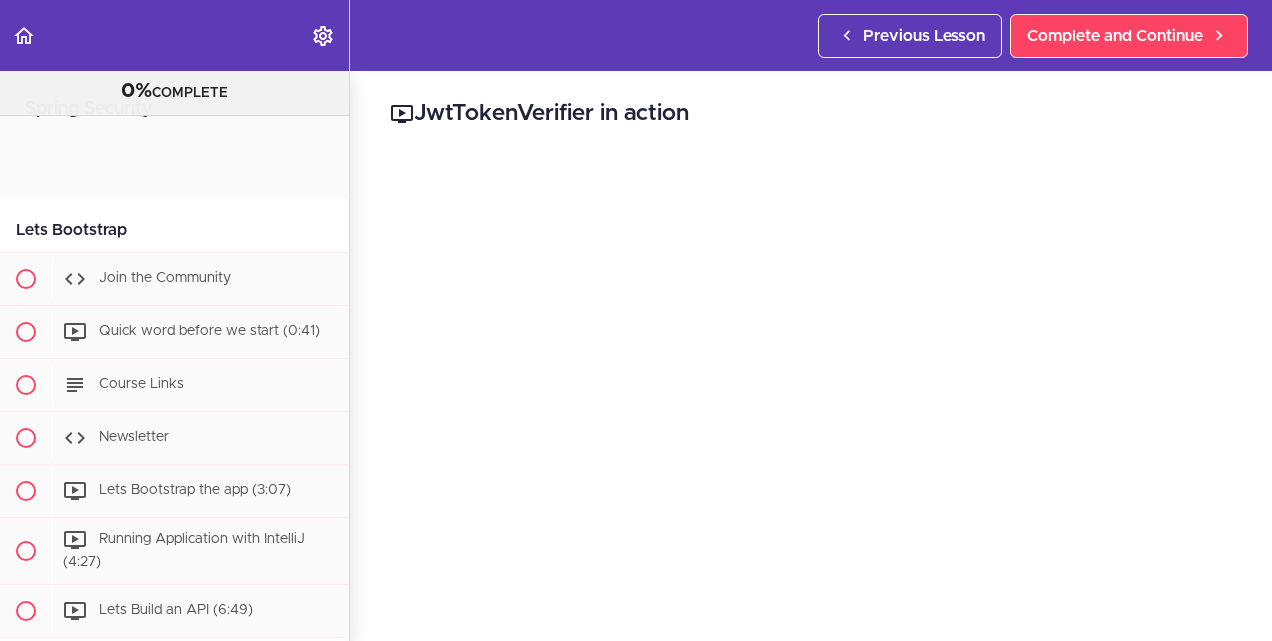 scroll, scrollTop: 0, scrollLeft: 0, axis: both 